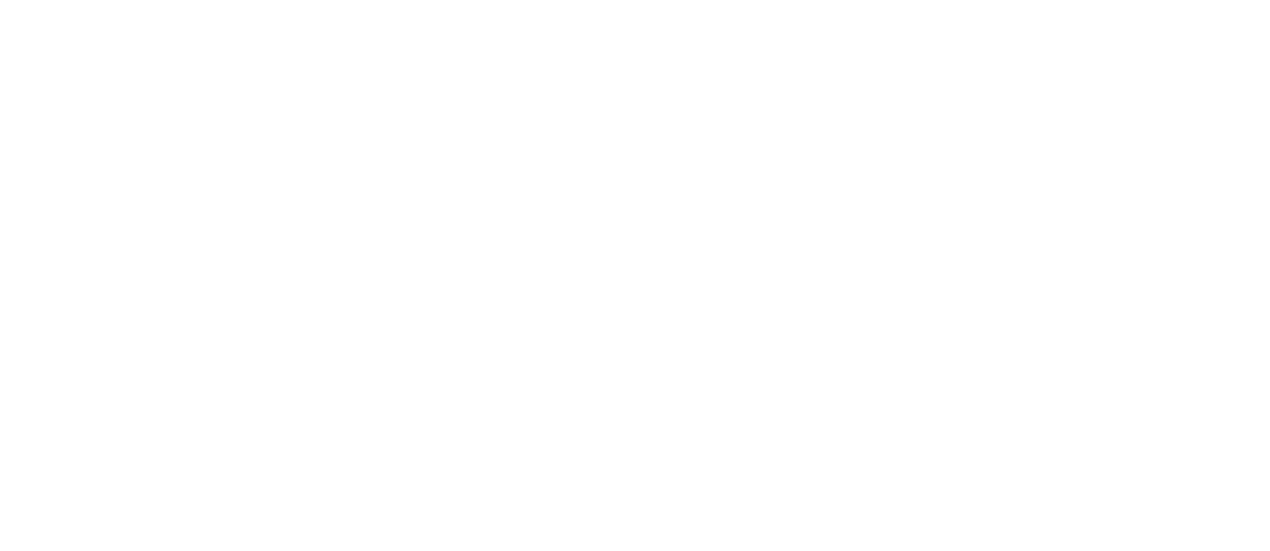 scroll, scrollTop: 0, scrollLeft: 0, axis: both 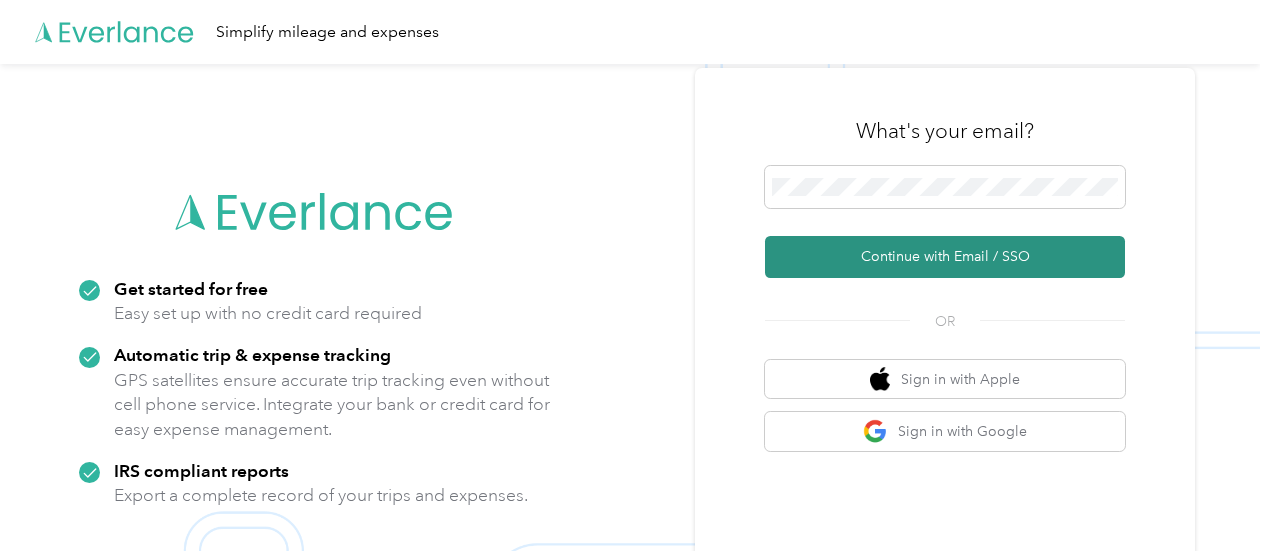 click on "Continue with Email / SSO" at bounding box center (945, 257) 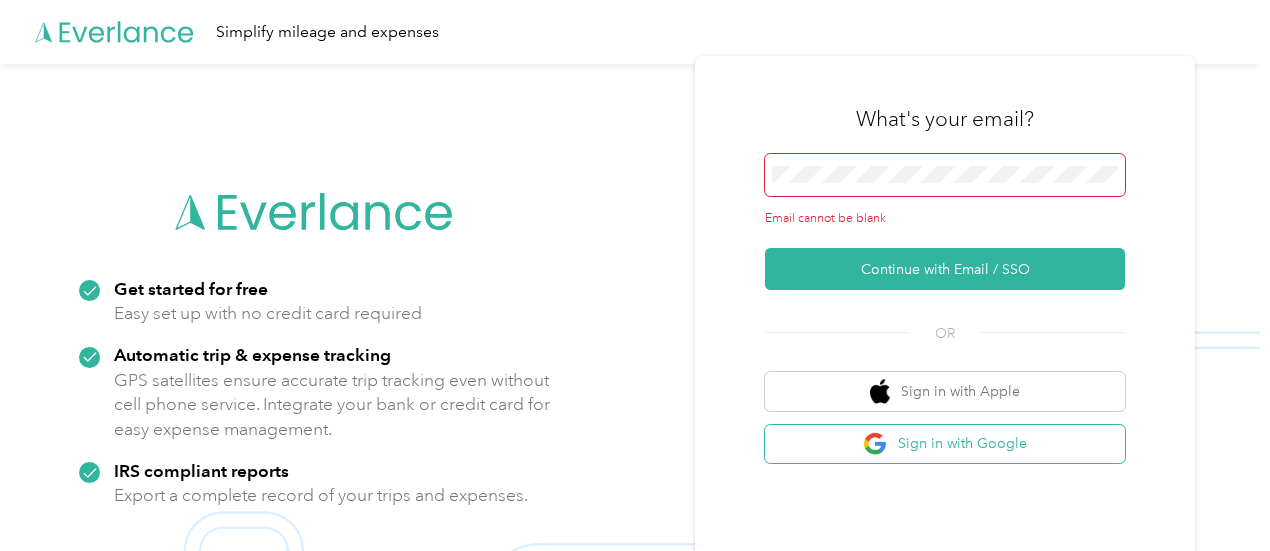 click on "Sign in with Google" at bounding box center [945, 444] 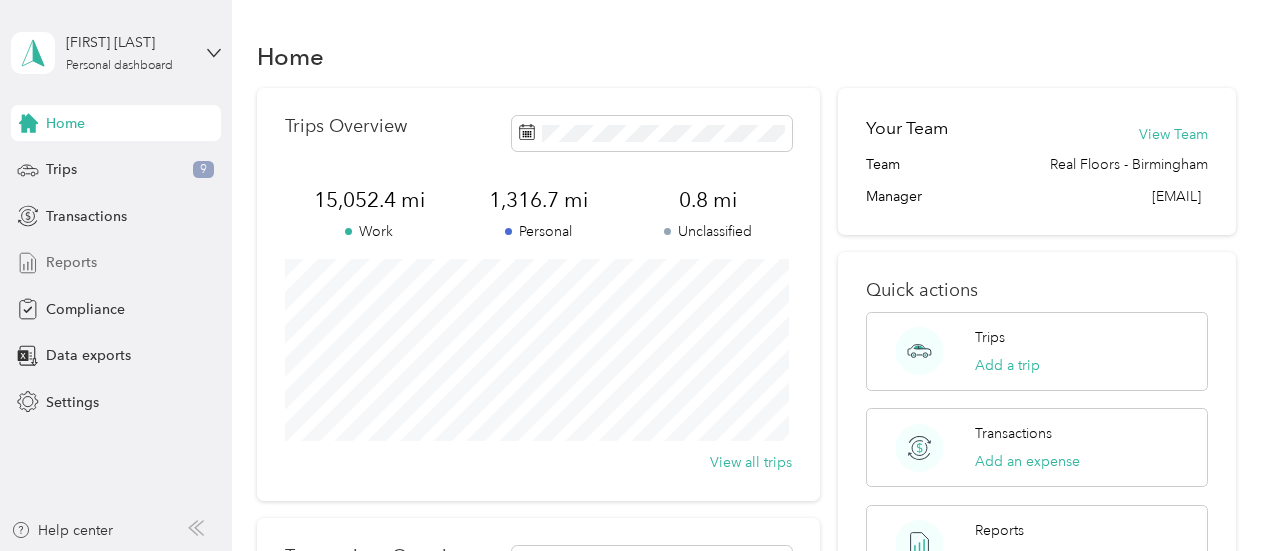 click on "Reports" at bounding box center [71, 262] 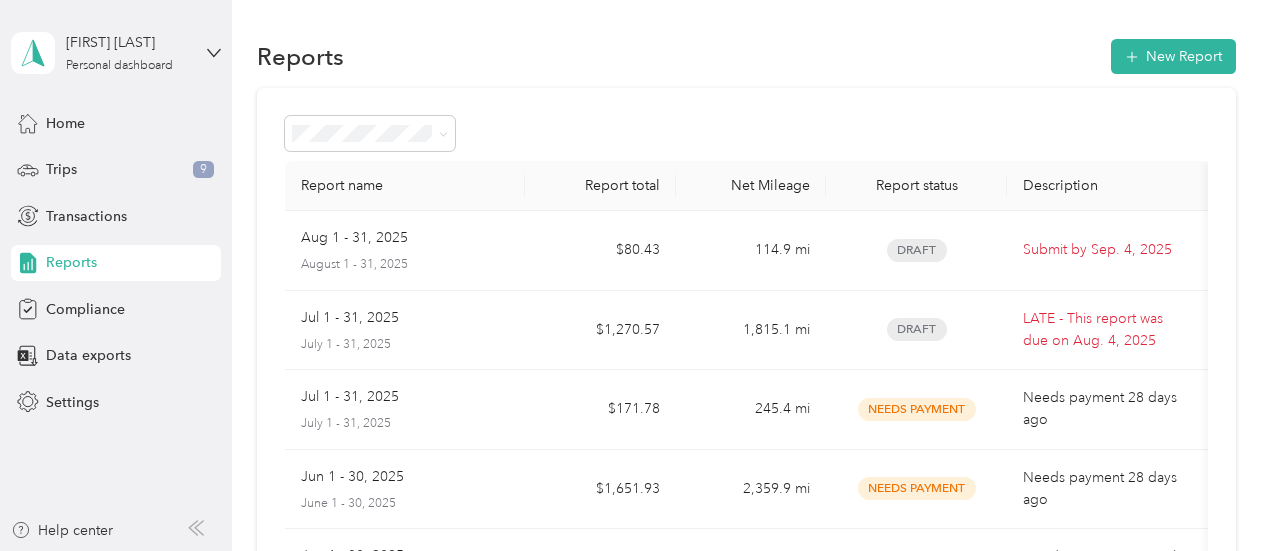 click on "Draft" at bounding box center (917, 329) 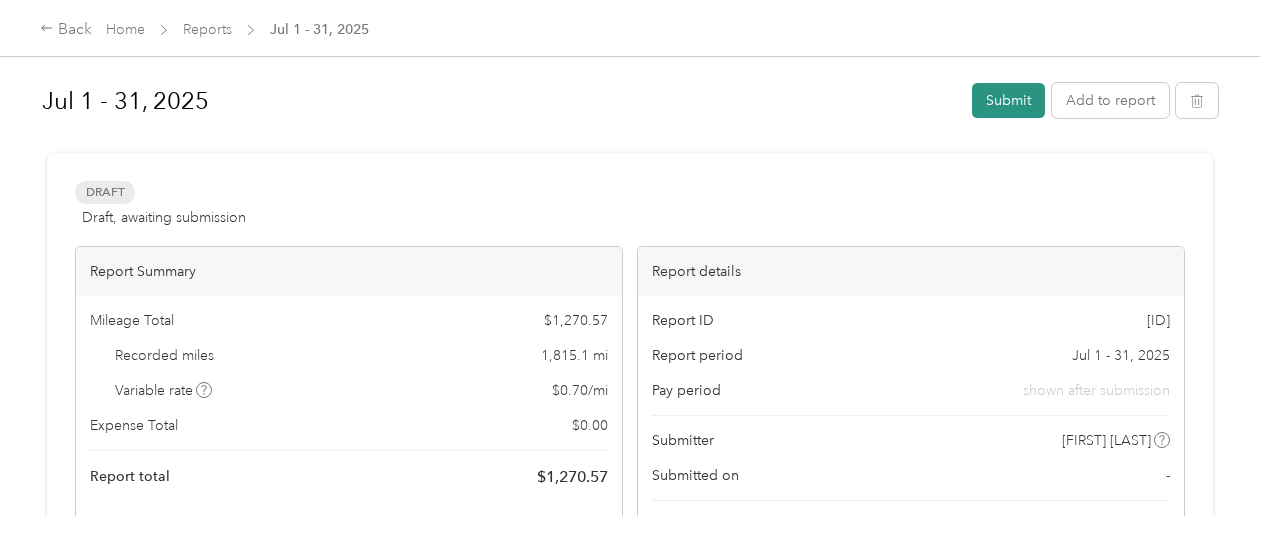 click on "Submit" at bounding box center [1008, 100] 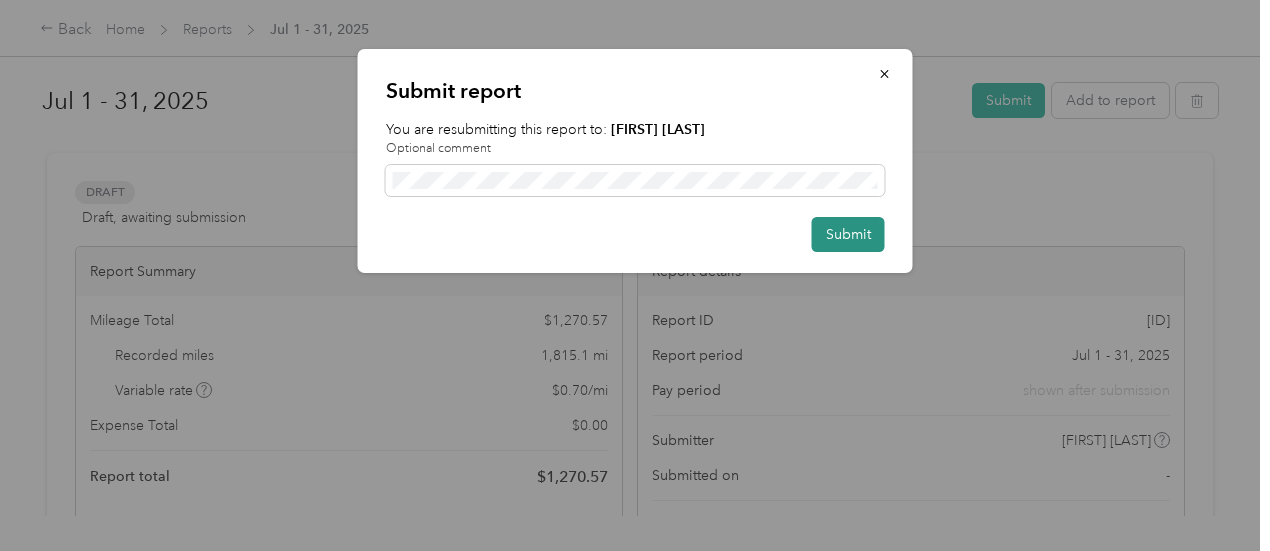 click on "Submit" at bounding box center (848, 234) 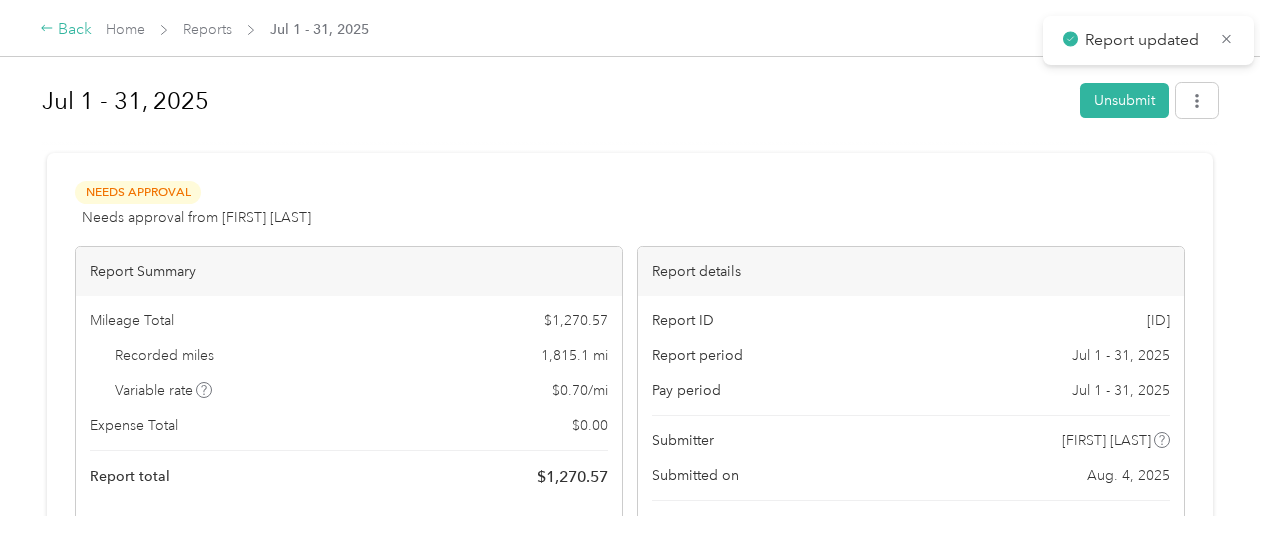 click 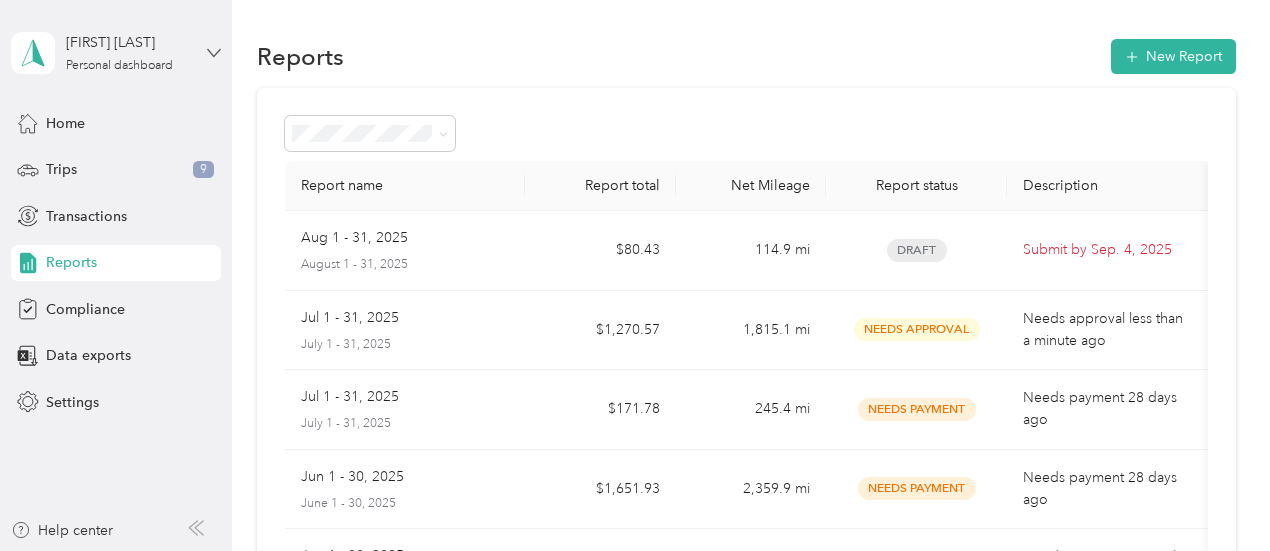 click 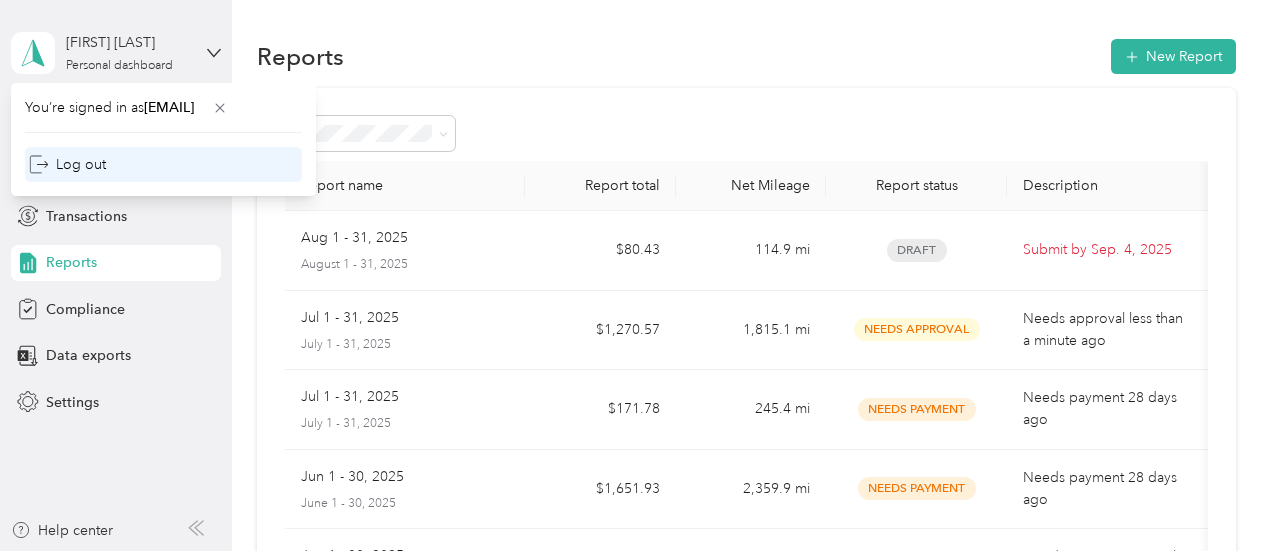 click on "Log out" at bounding box center [67, 164] 